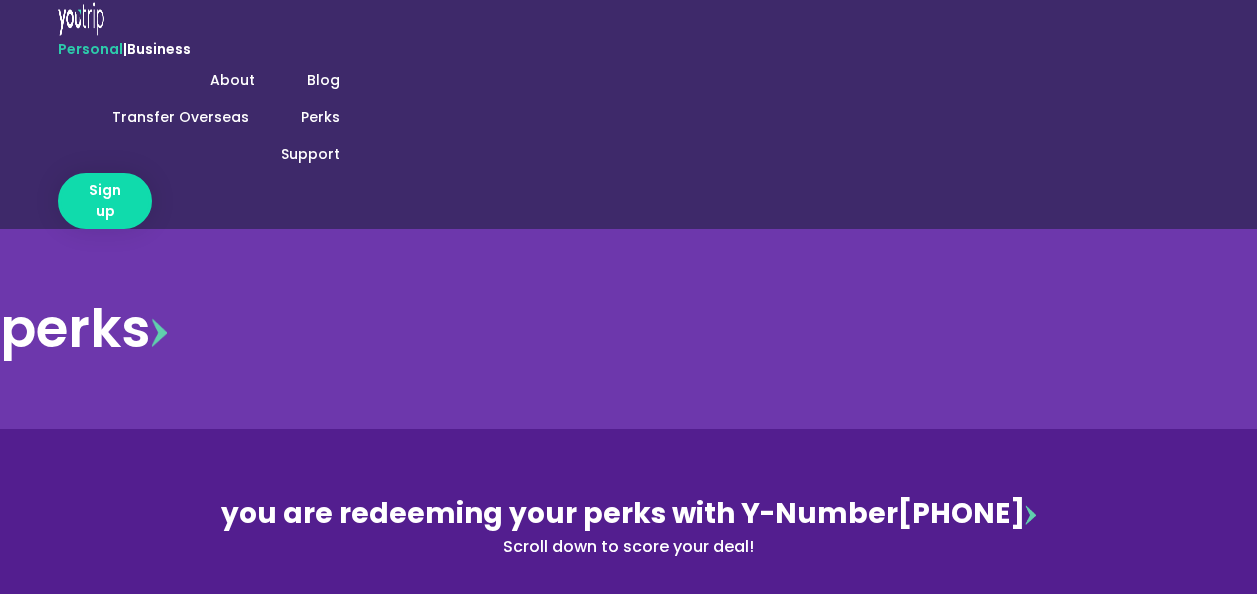 scroll, scrollTop: 300, scrollLeft: 0, axis: vertical 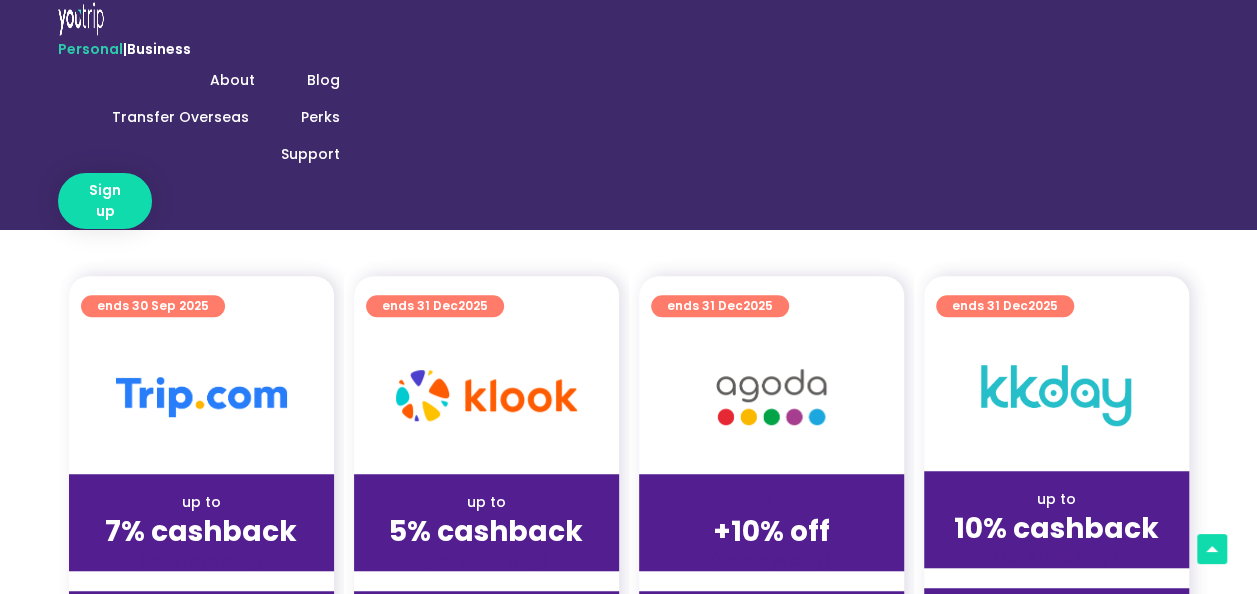 click on "get deal" at bounding box center [771, 628] 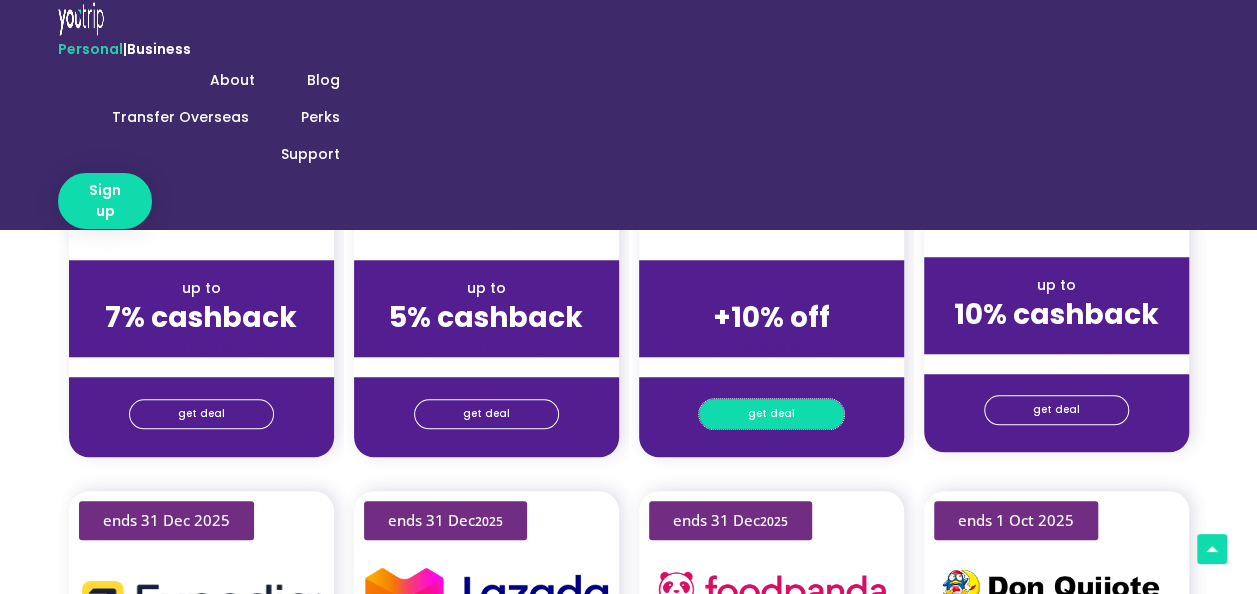 scroll, scrollTop: 800, scrollLeft: 0, axis: vertical 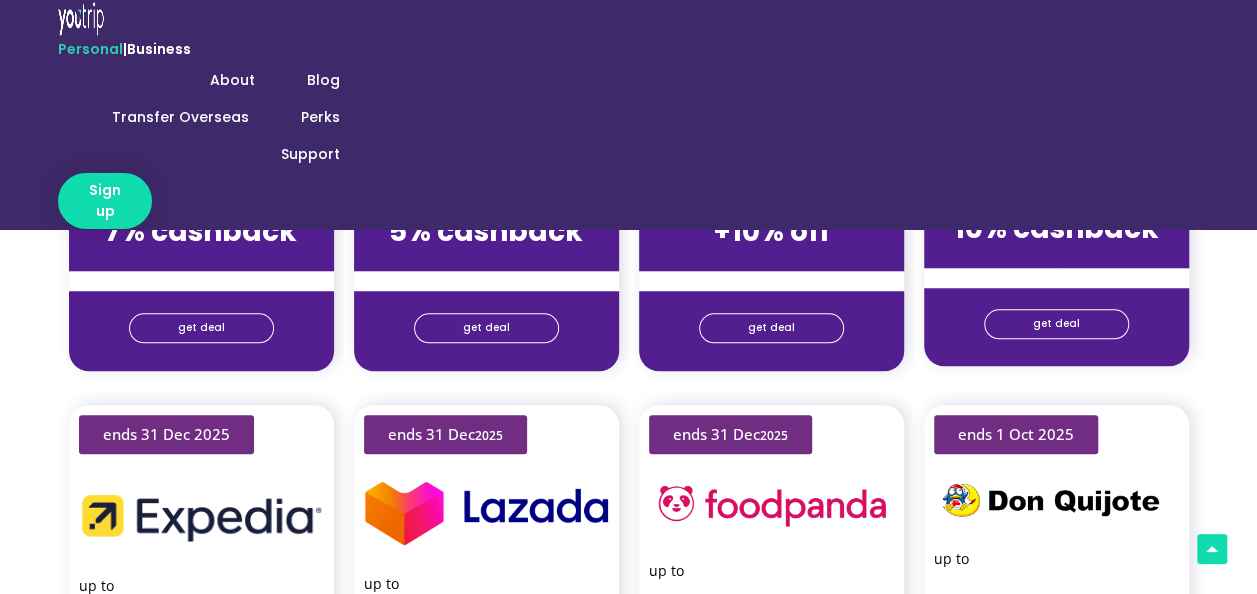 click on "redeem deal" at bounding box center (628, 4402) 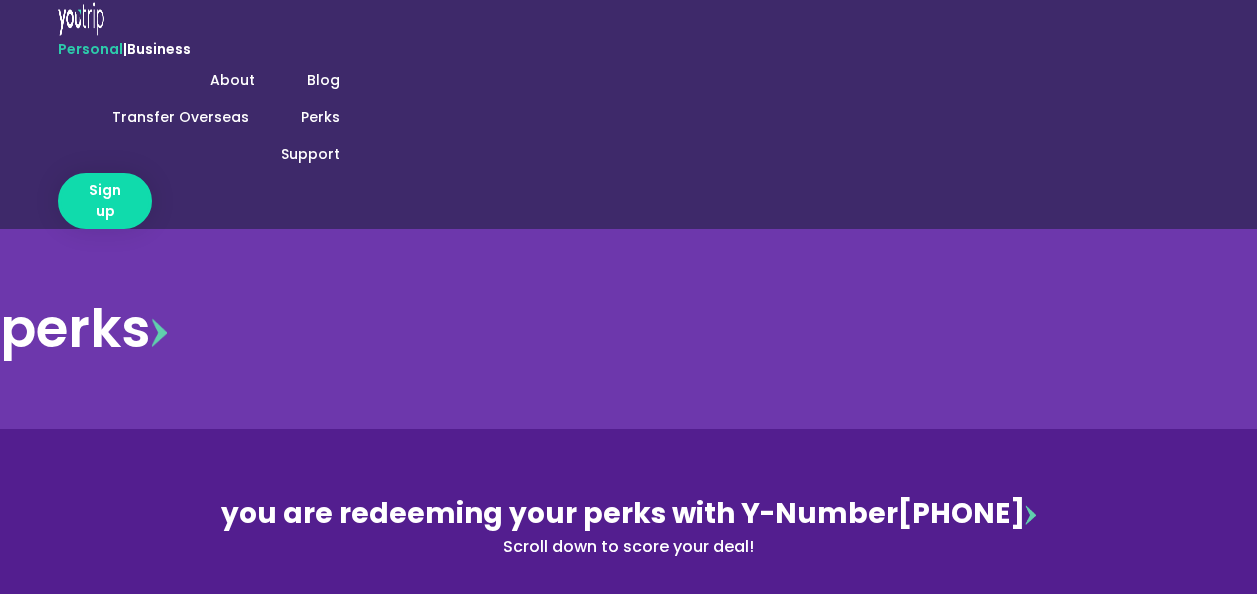 scroll, scrollTop: 0, scrollLeft: 0, axis: both 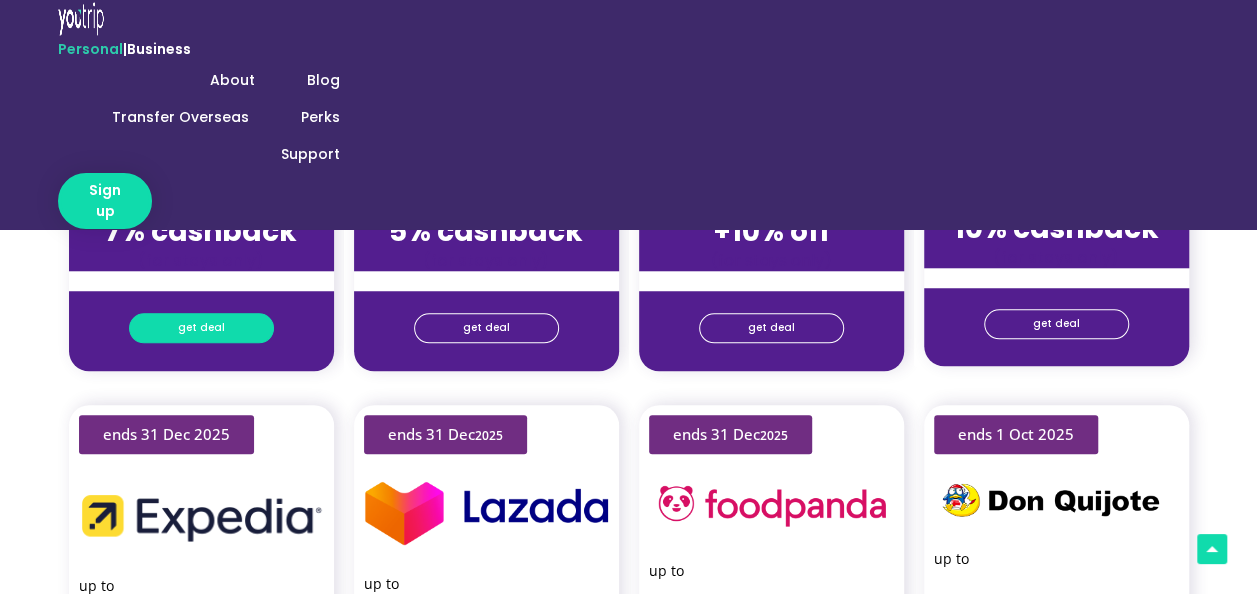 click on "get deal" at bounding box center [201, 328] 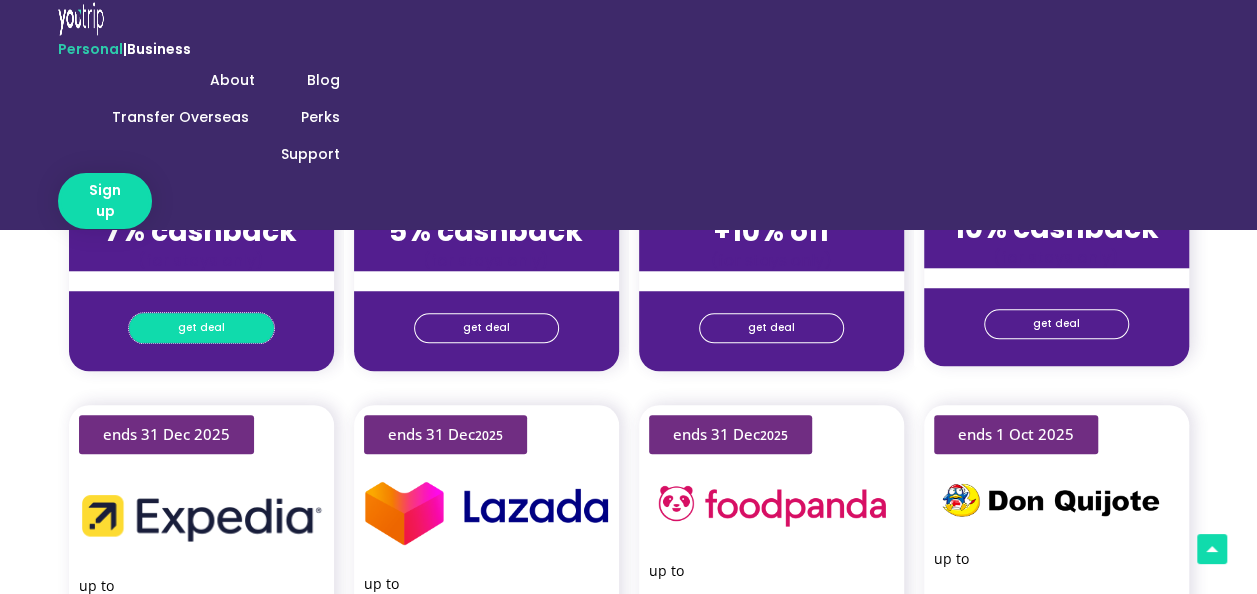 scroll, scrollTop: 180, scrollLeft: 0, axis: vertical 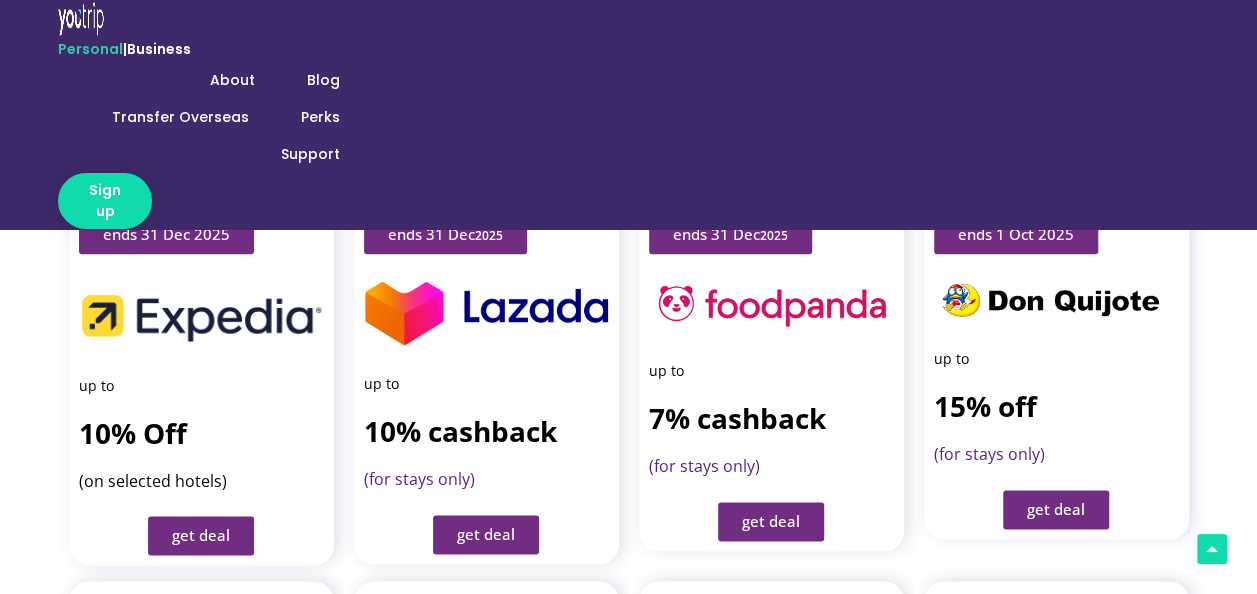 click on "redeem deal" at bounding box center (628, 5431) 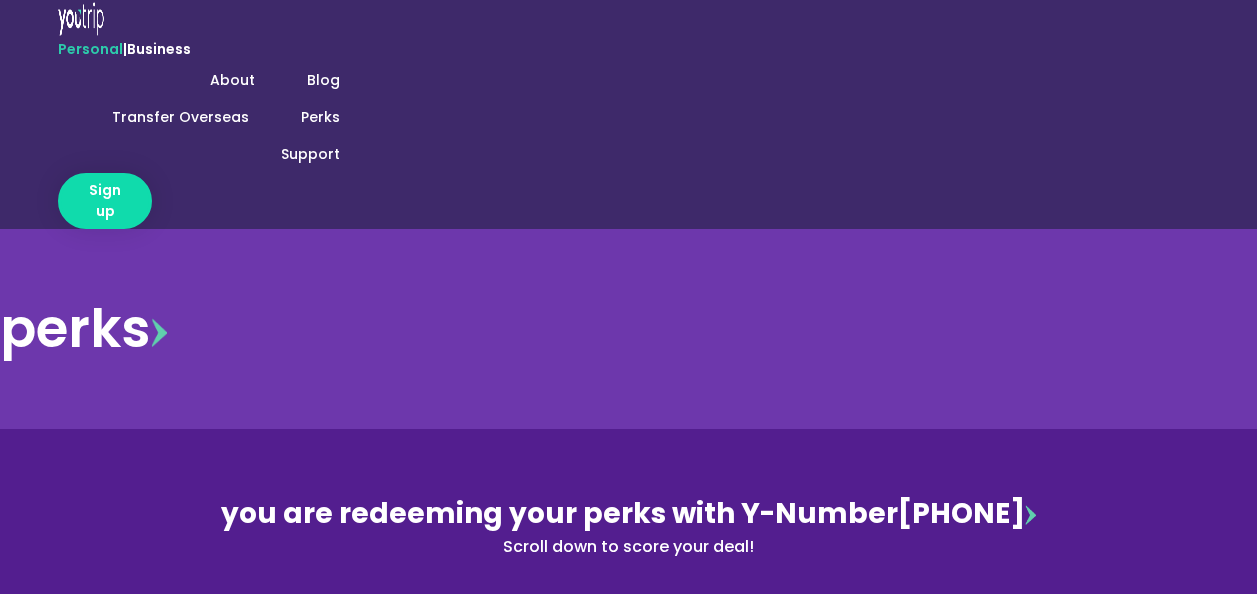 scroll, scrollTop: 0, scrollLeft: 0, axis: both 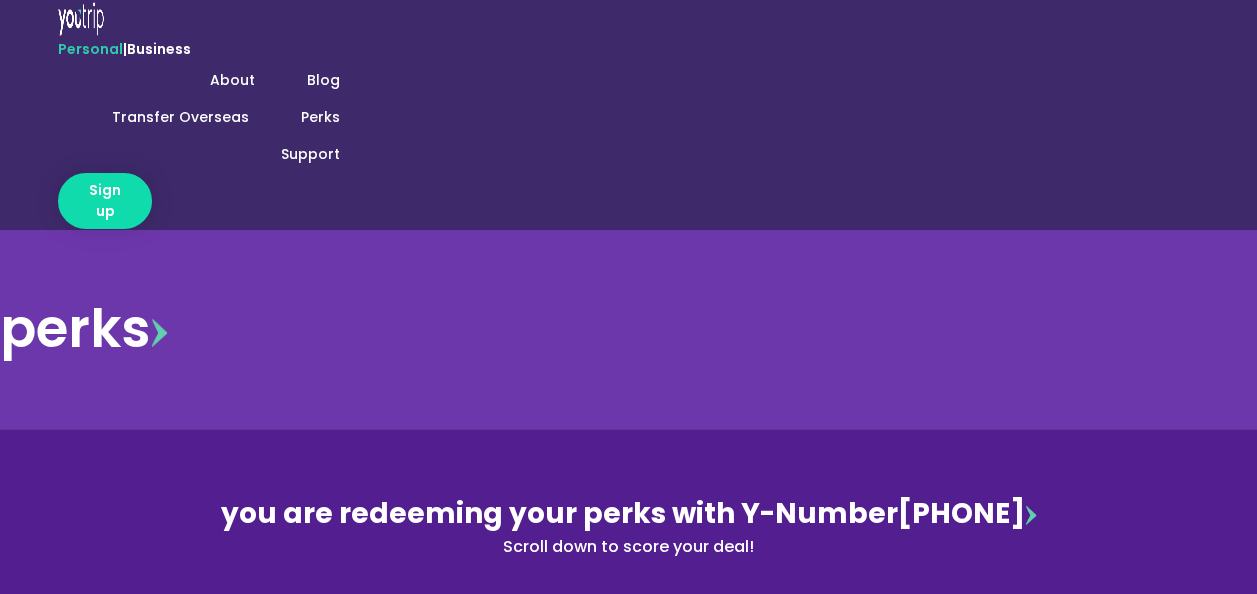 click on "enter Y-number again" at bounding box center (629, 648) 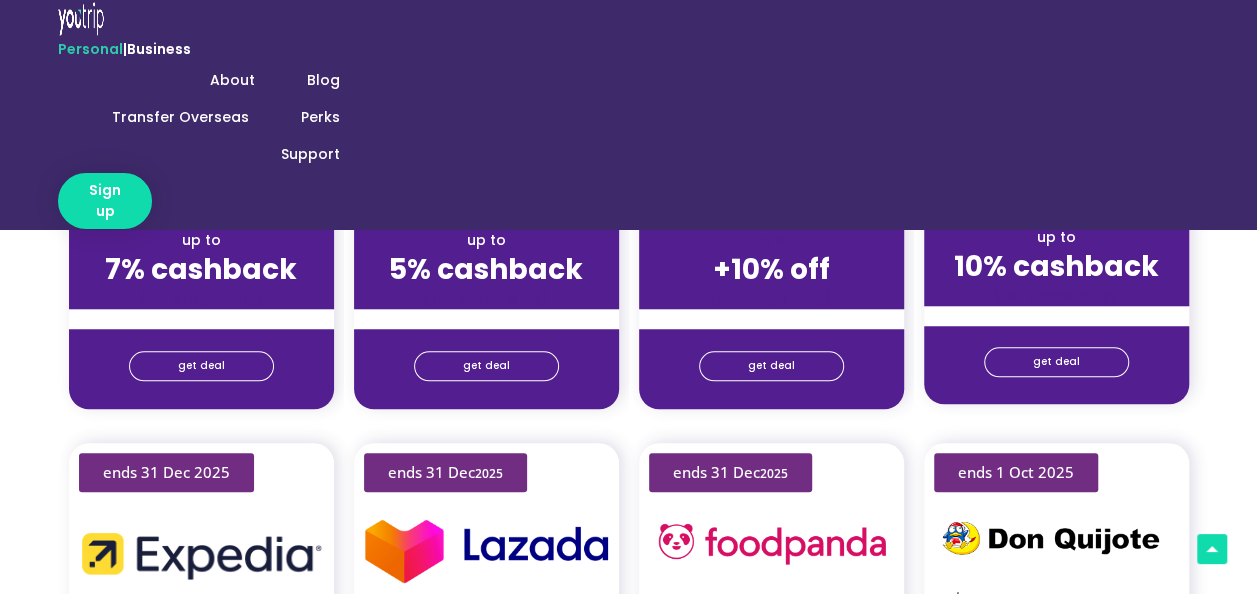 scroll, scrollTop: 800, scrollLeft: 0, axis: vertical 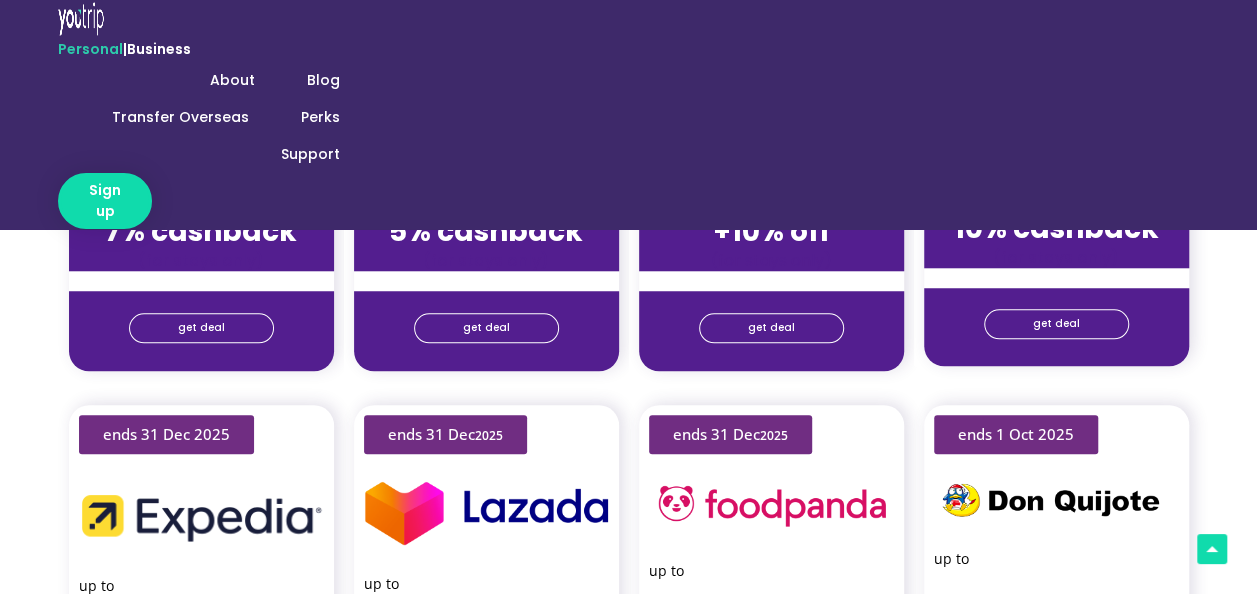 click on "get deal" at bounding box center (201, 735) 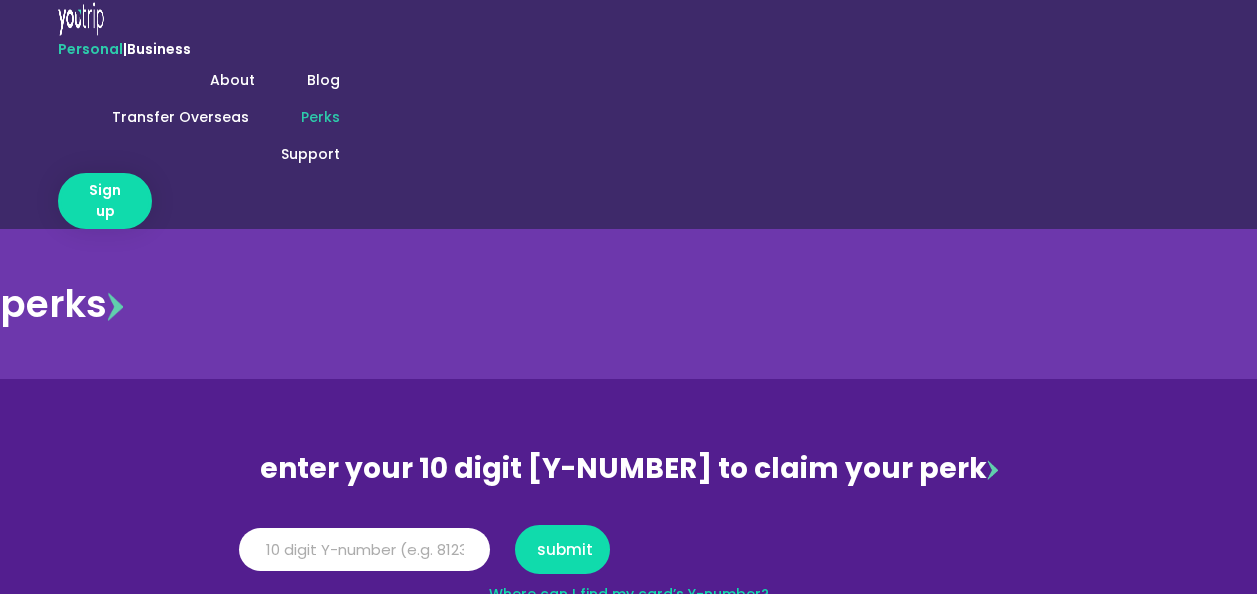 scroll, scrollTop: 0, scrollLeft: 0, axis: both 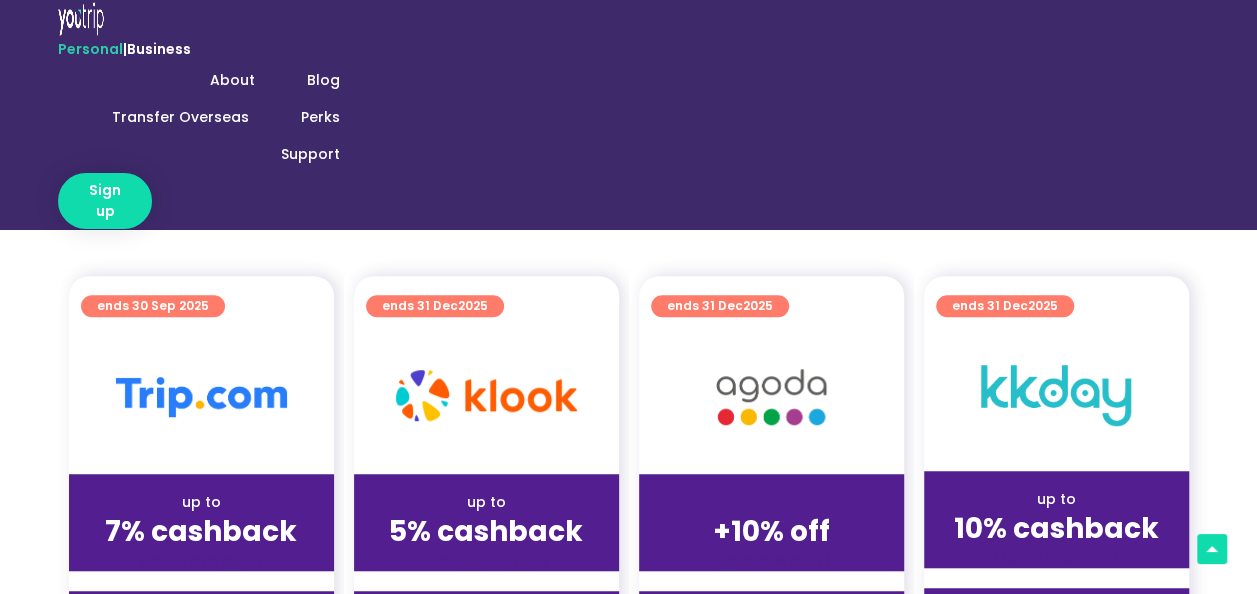 click on "get deal" at bounding box center (201, 628) 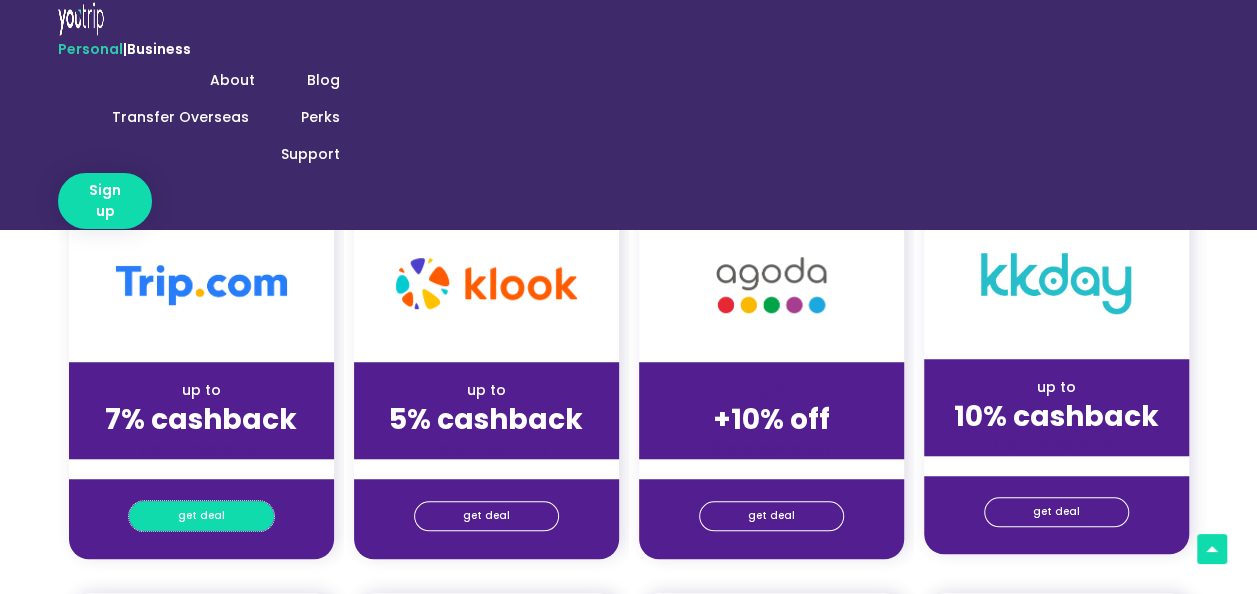 scroll, scrollTop: 700, scrollLeft: 0, axis: vertical 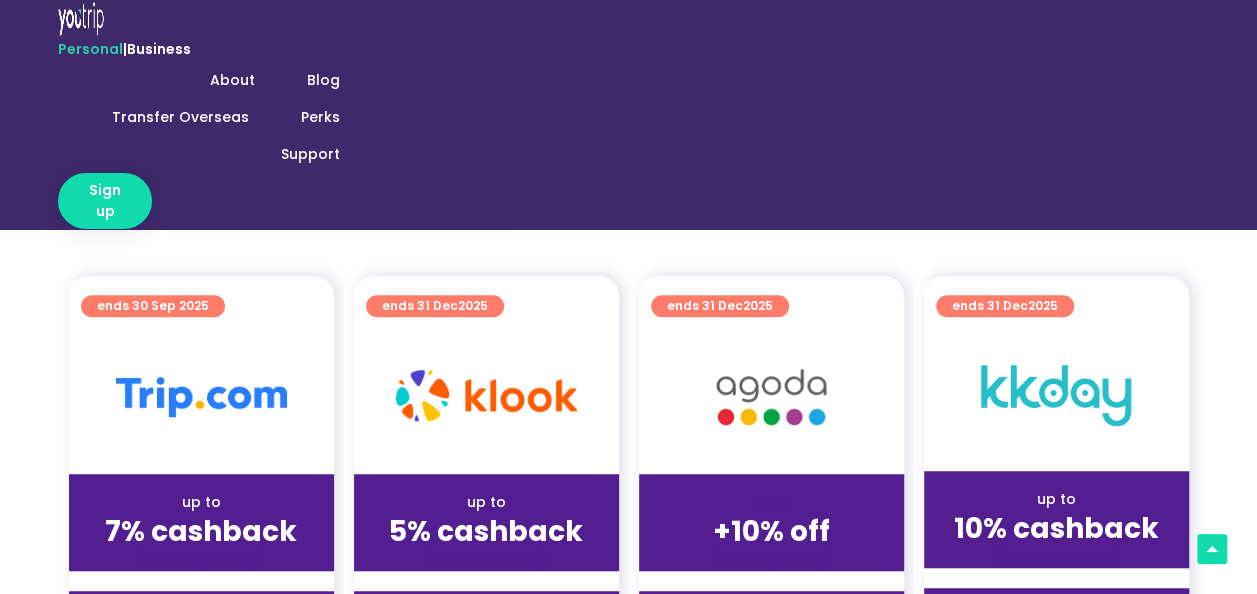 click on "get deal" at bounding box center (771, 628) 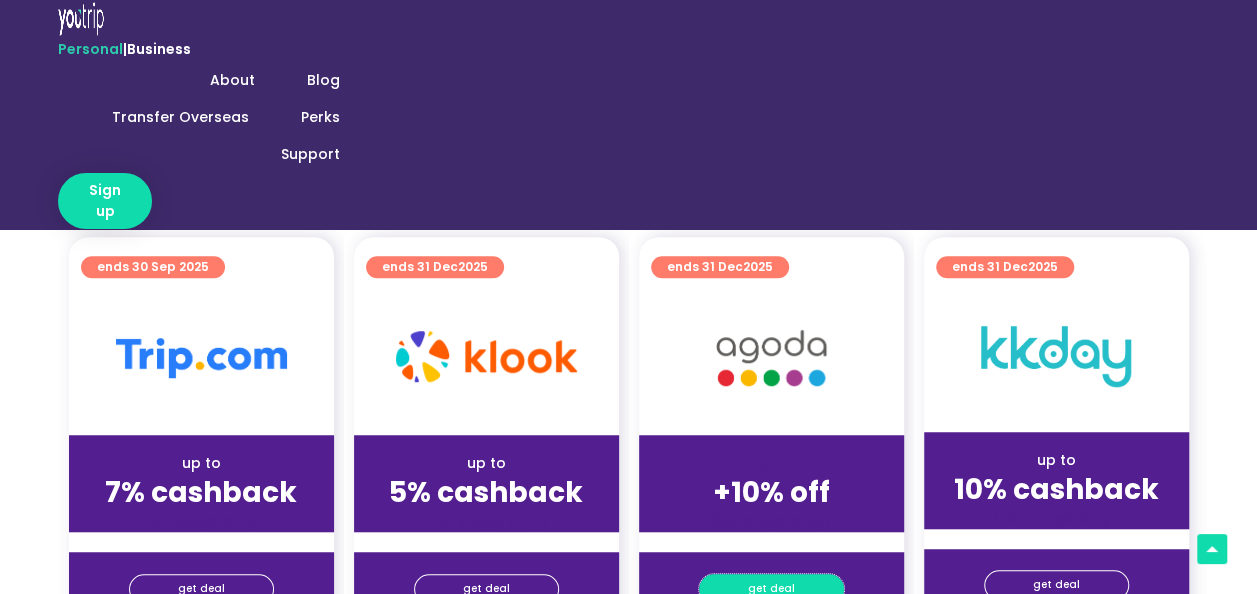scroll, scrollTop: 600, scrollLeft: 0, axis: vertical 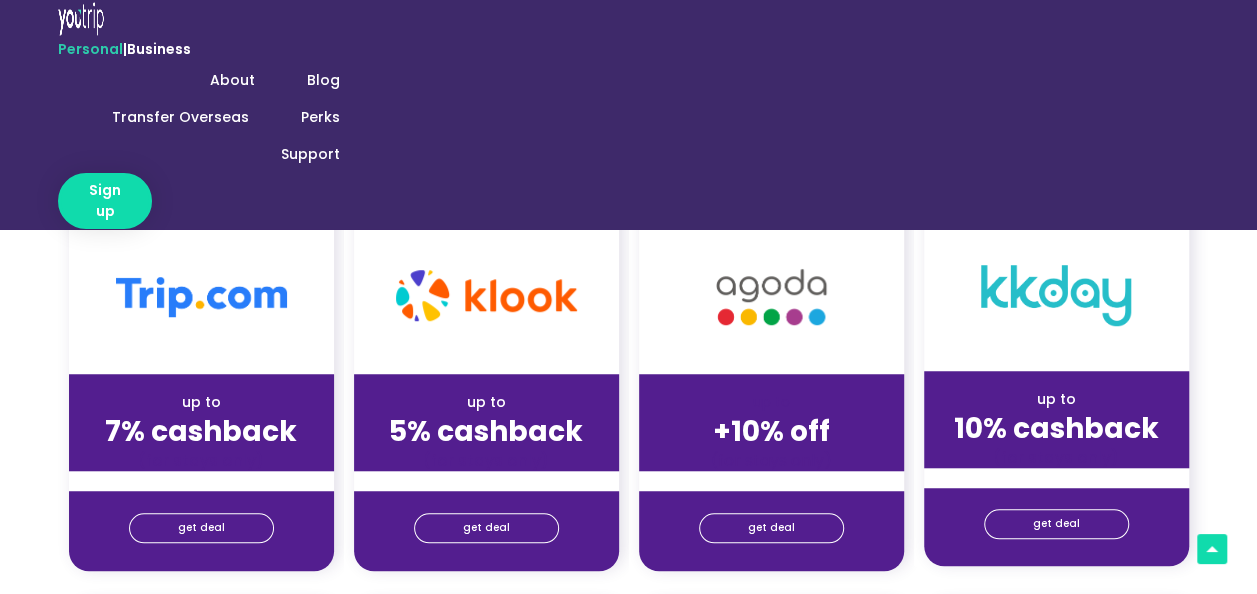 click on "redeem deal" at bounding box center (628, 4602) 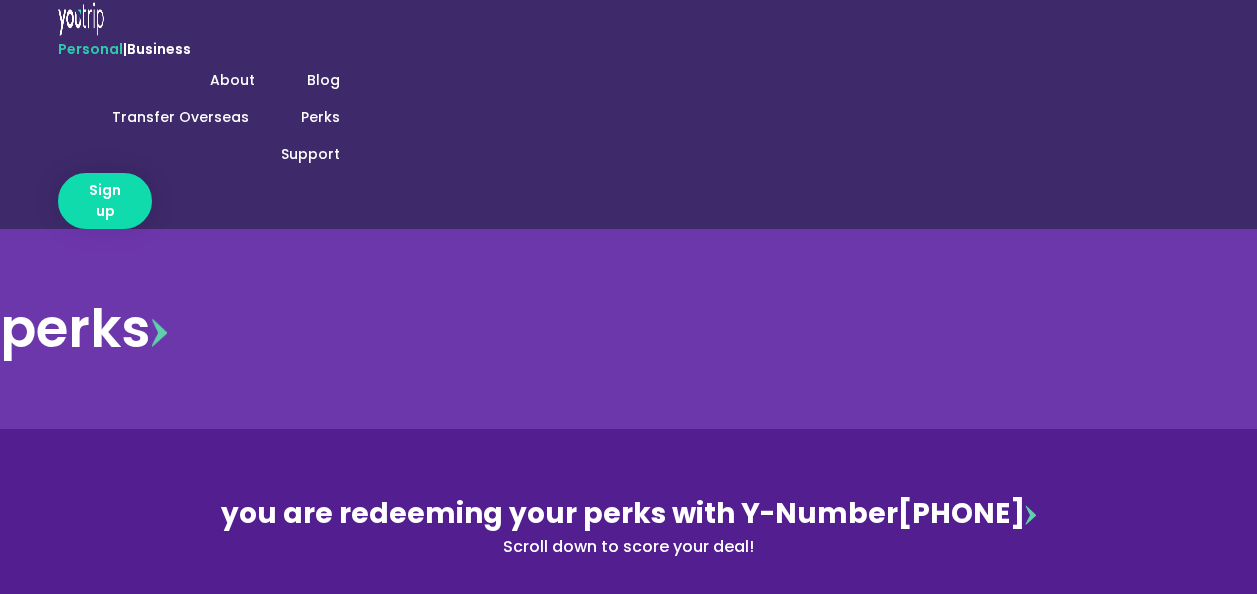 scroll, scrollTop: 0, scrollLeft: 0, axis: both 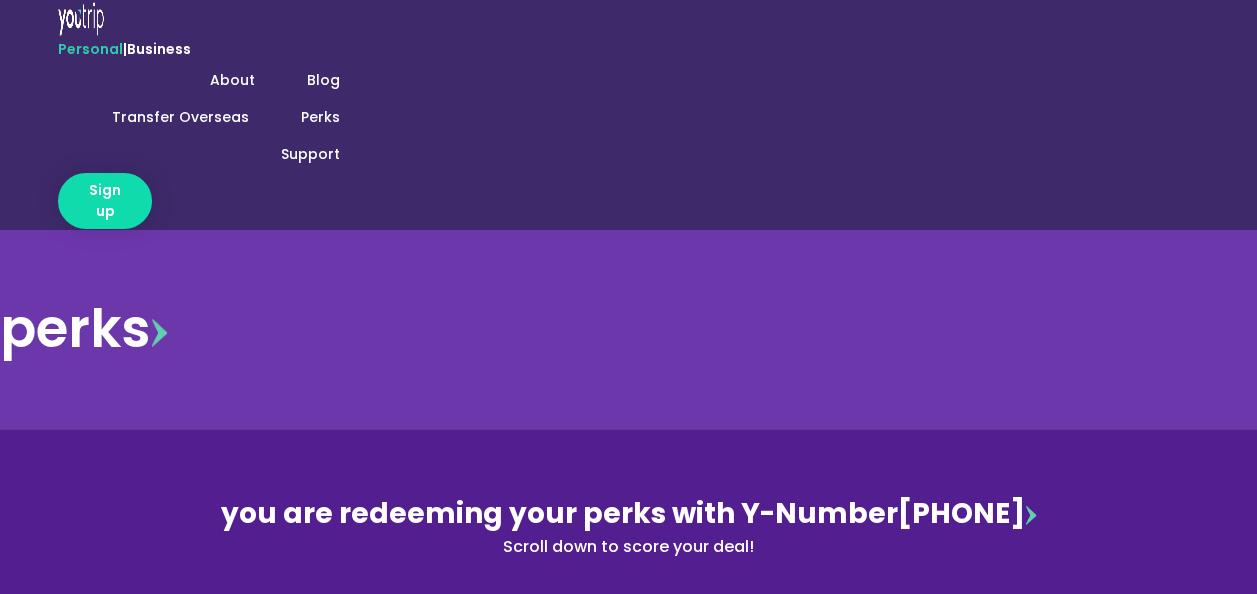 click on "perks" at bounding box center [83, 329] 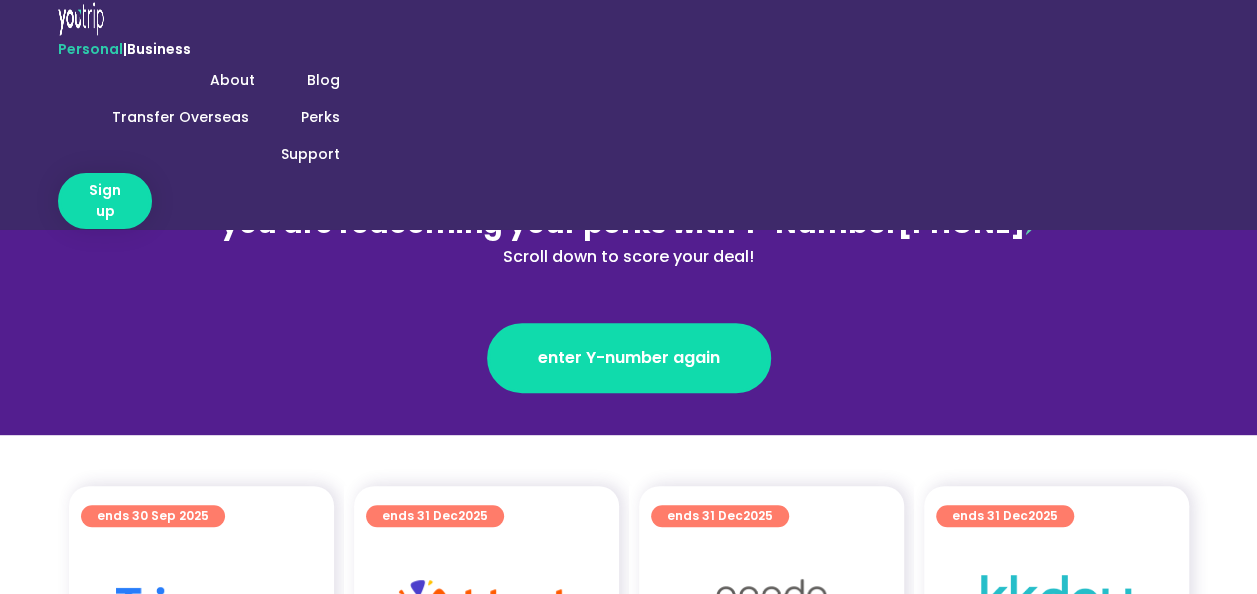scroll, scrollTop: 500, scrollLeft: 0, axis: vertical 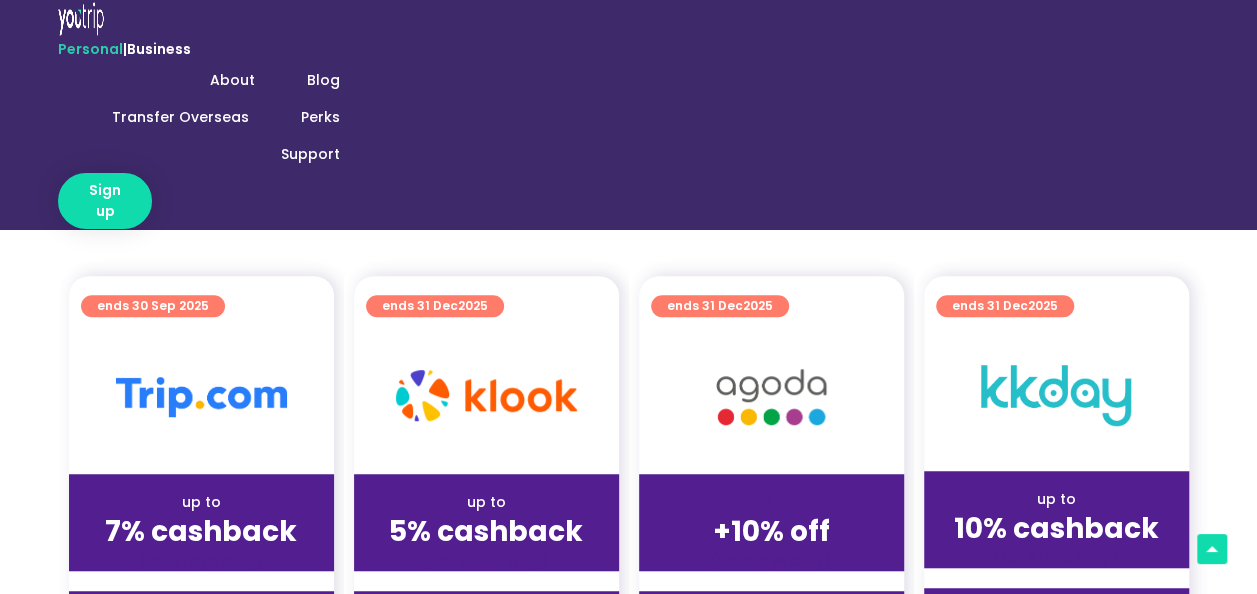 click on "get deal" at bounding box center [201, 628] 